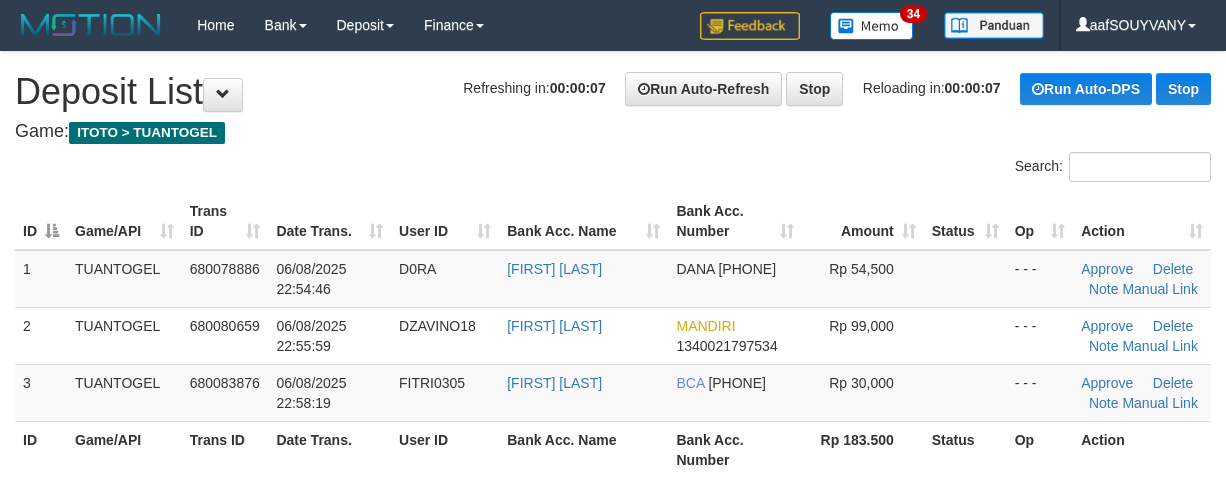 scroll, scrollTop: 0, scrollLeft: 0, axis: both 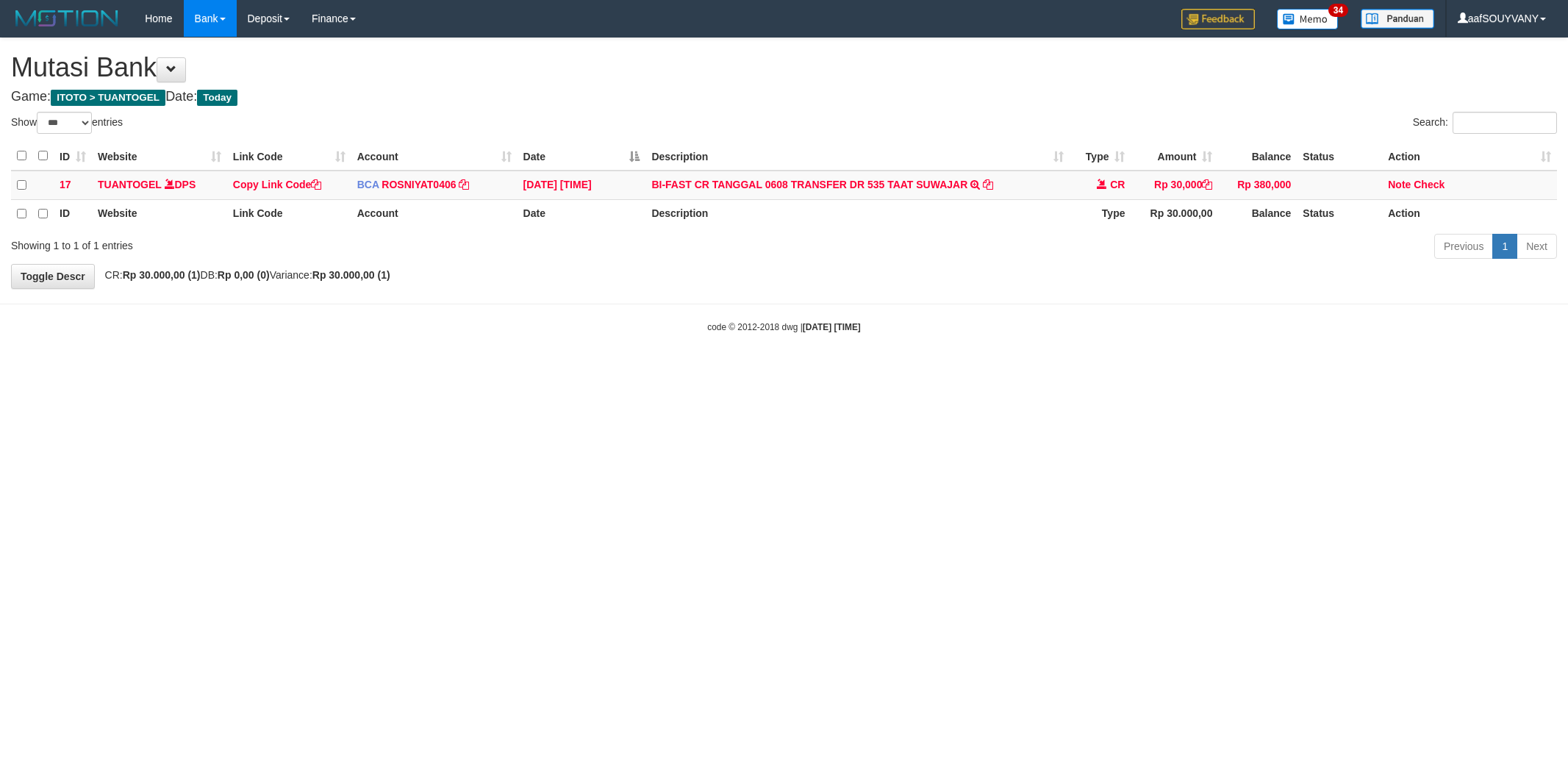 select on "***" 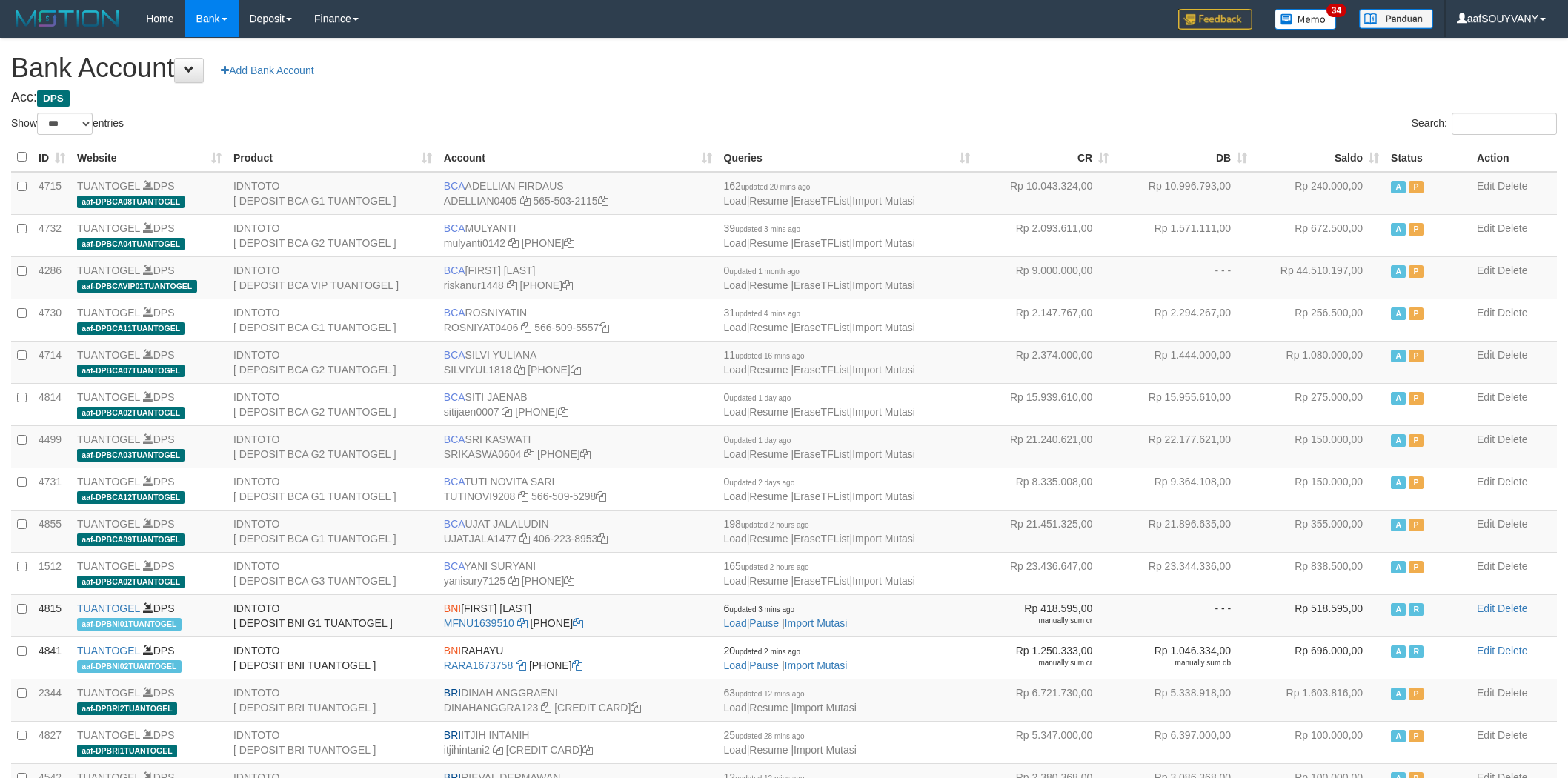 select on "***" 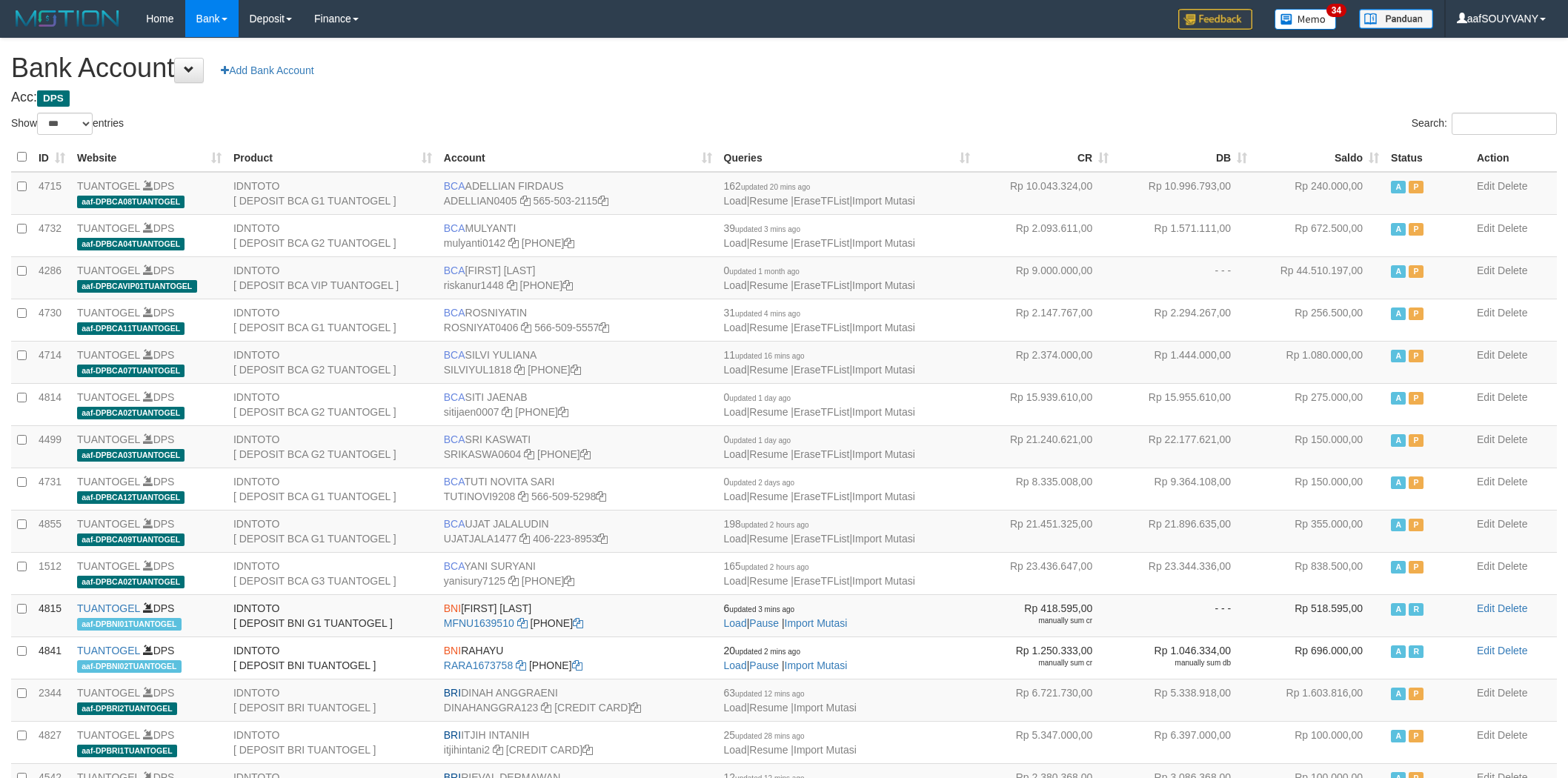 scroll, scrollTop: 46, scrollLeft: 0, axis: vertical 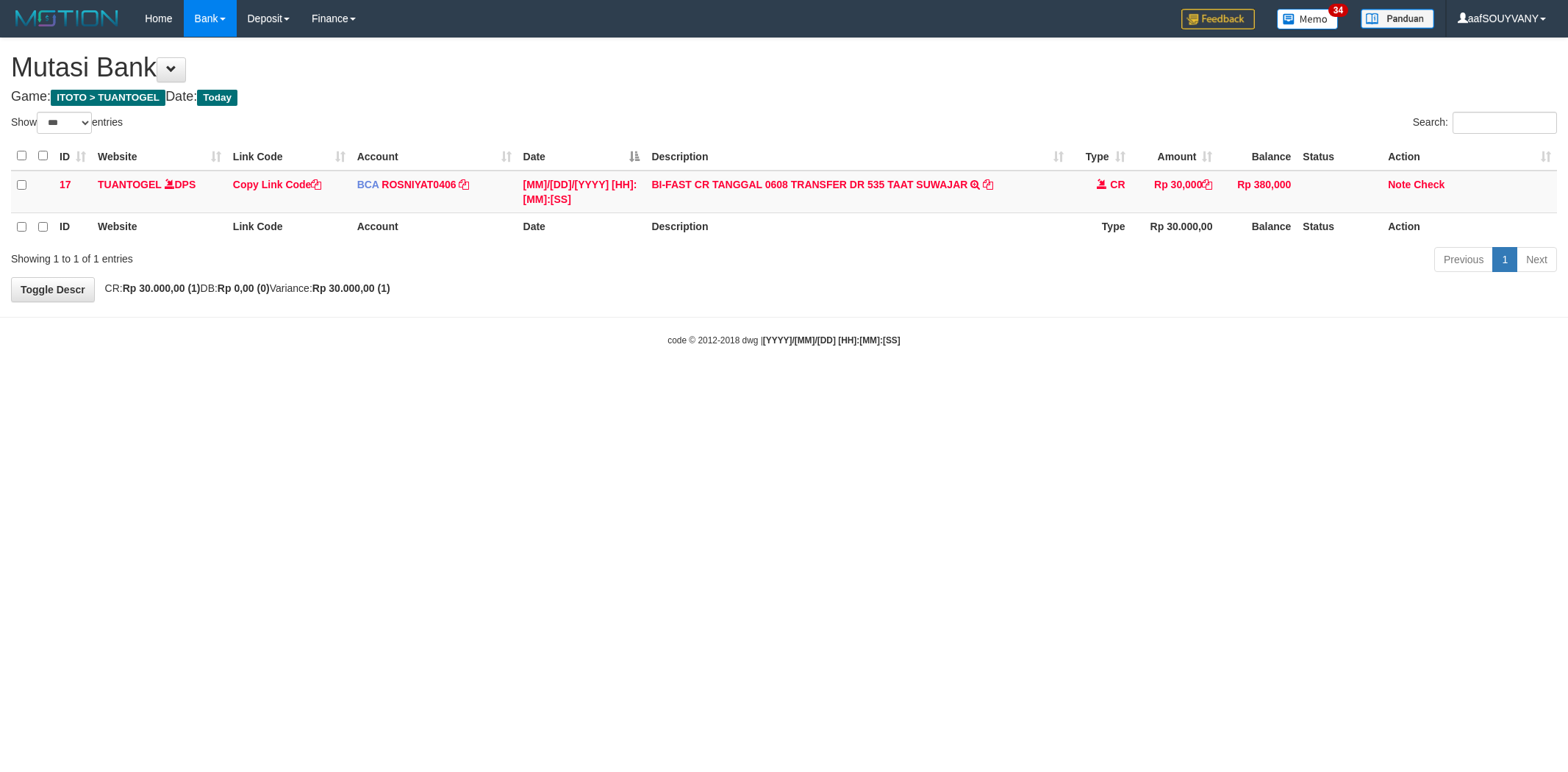 select on "***" 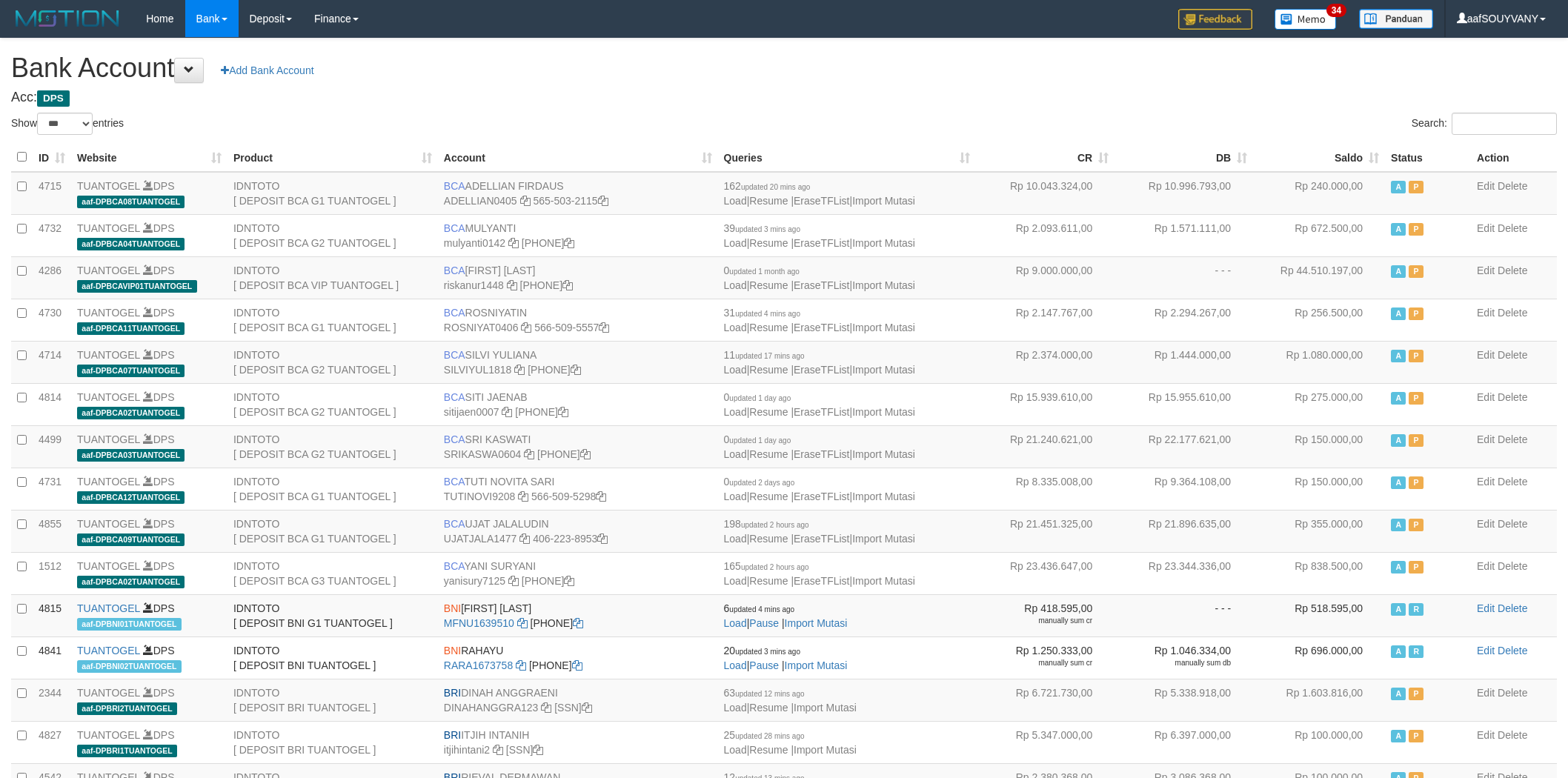 select on "***" 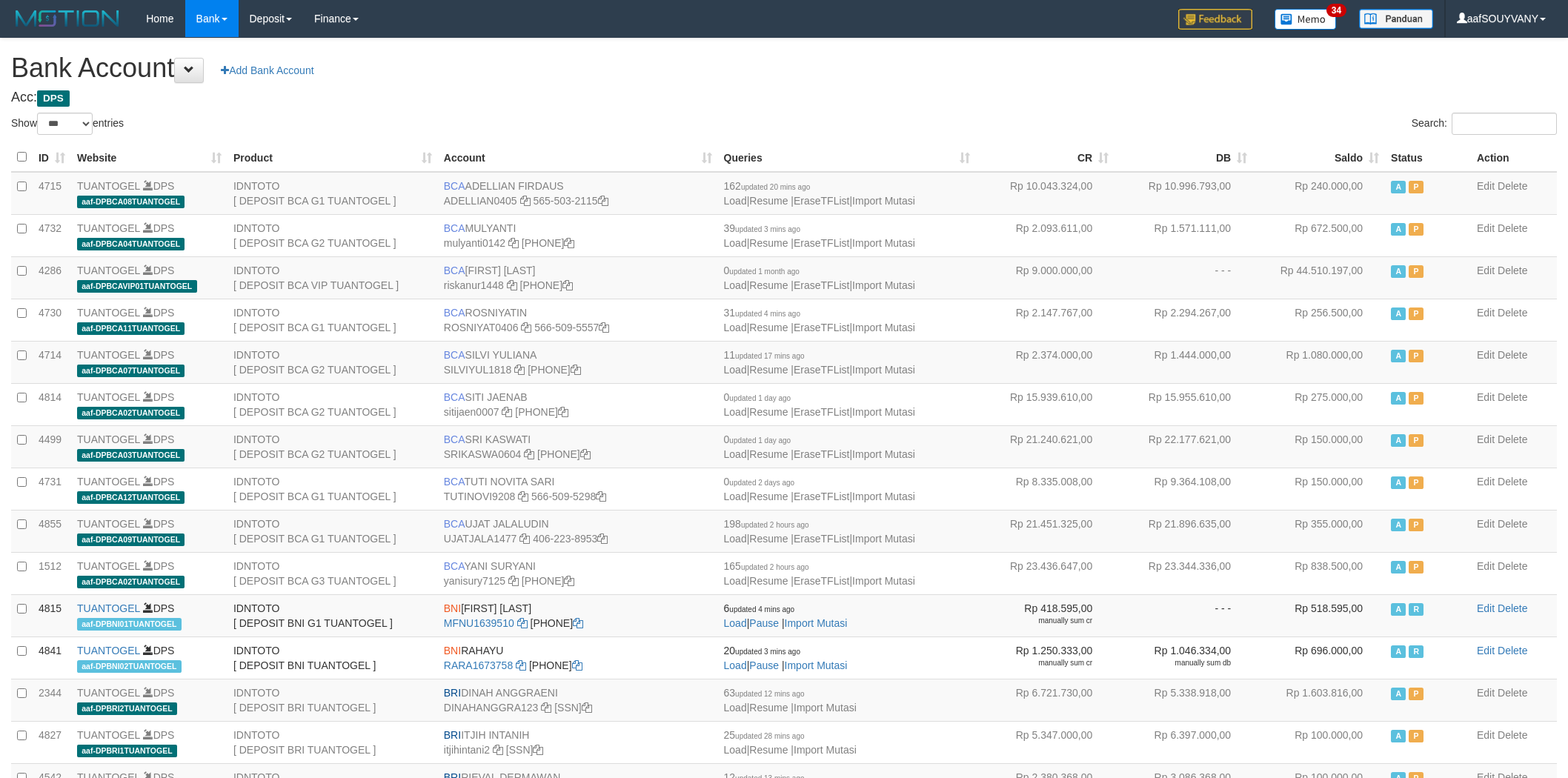 scroll, scrollTop: 46, scrollLeft: 0, axis: vertical 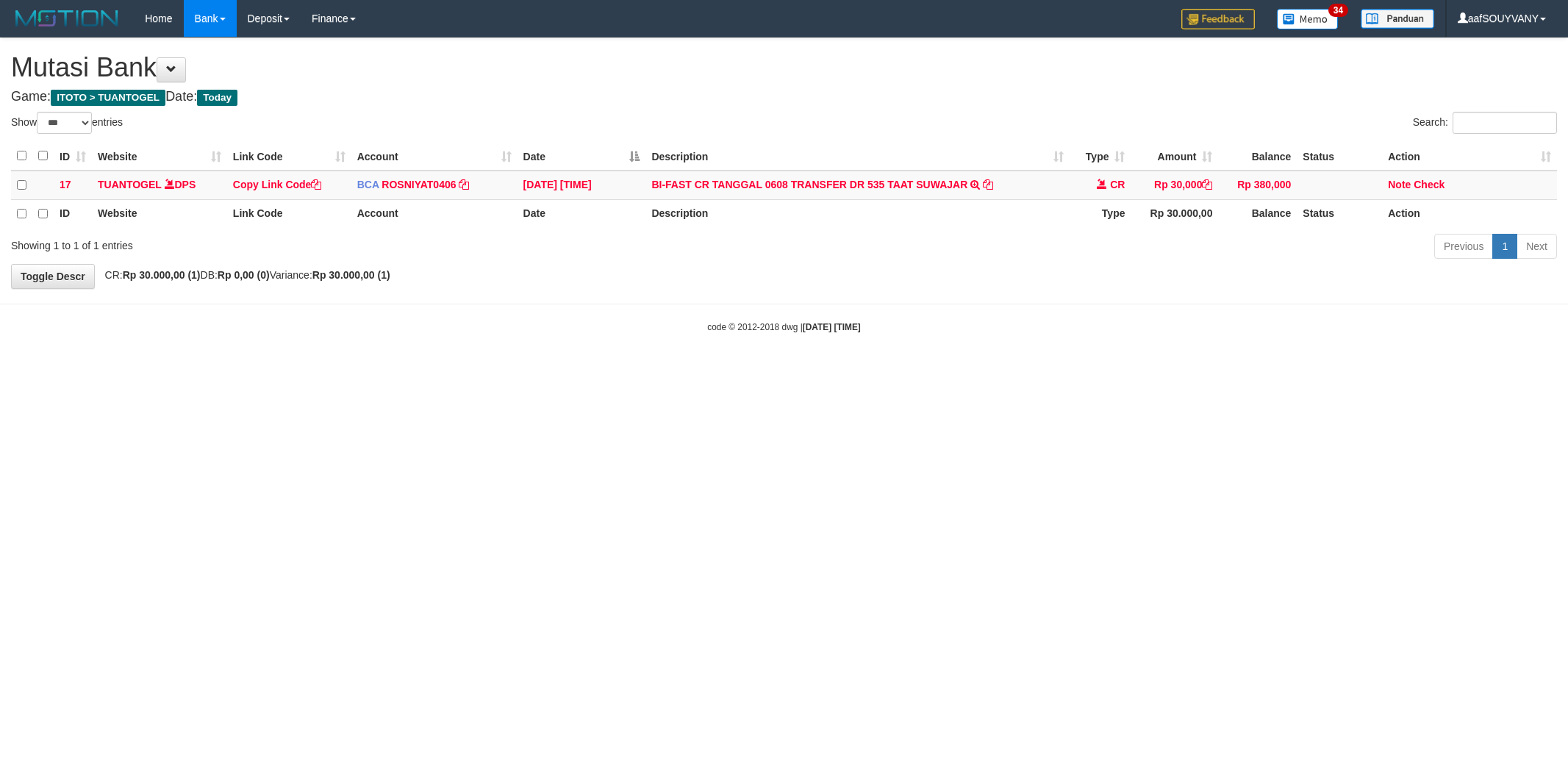 select on "***" 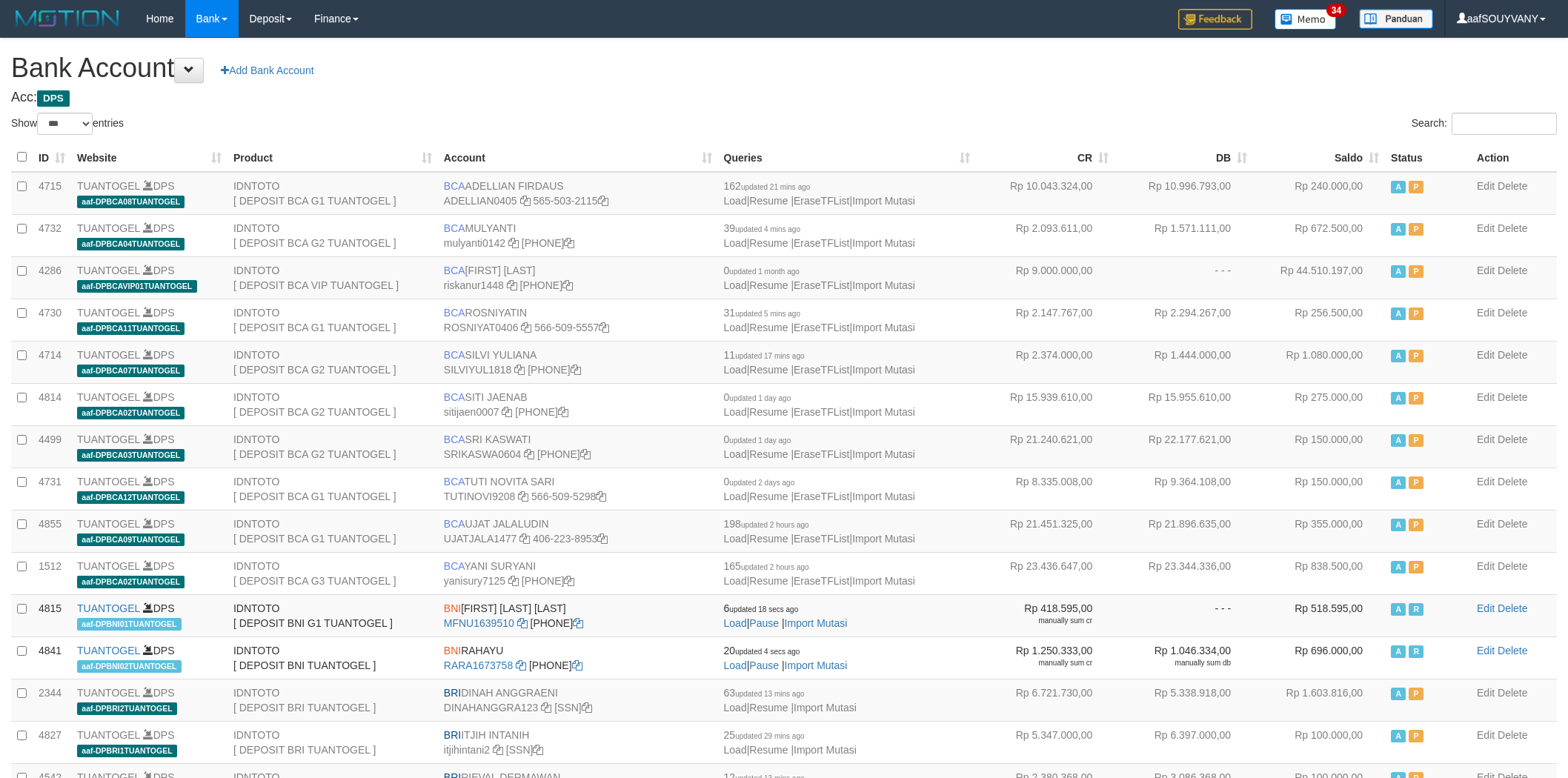 select on "***" 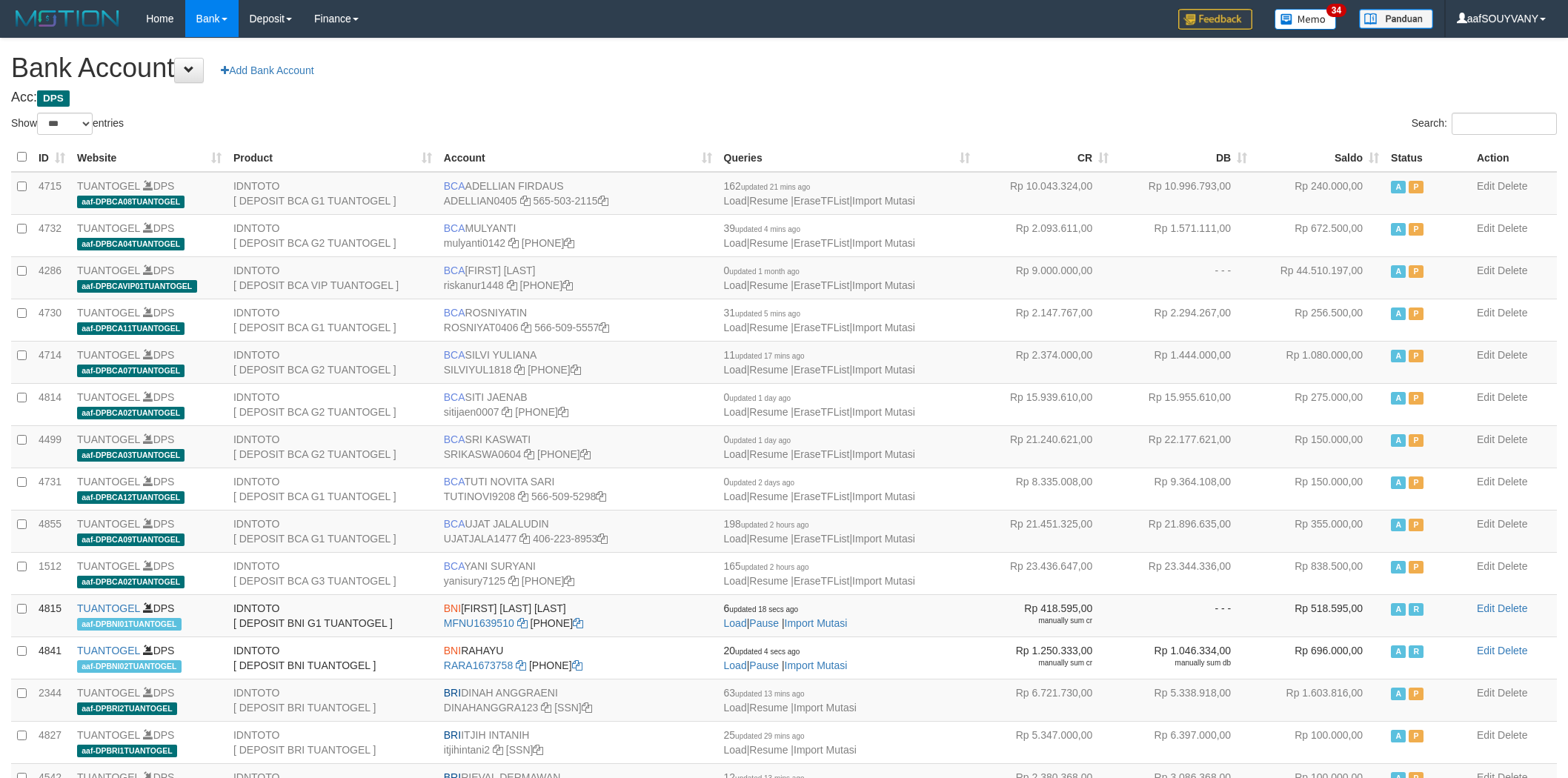 scroll, scrollTop: 46, scrollLeft: 0, axis: vertical 